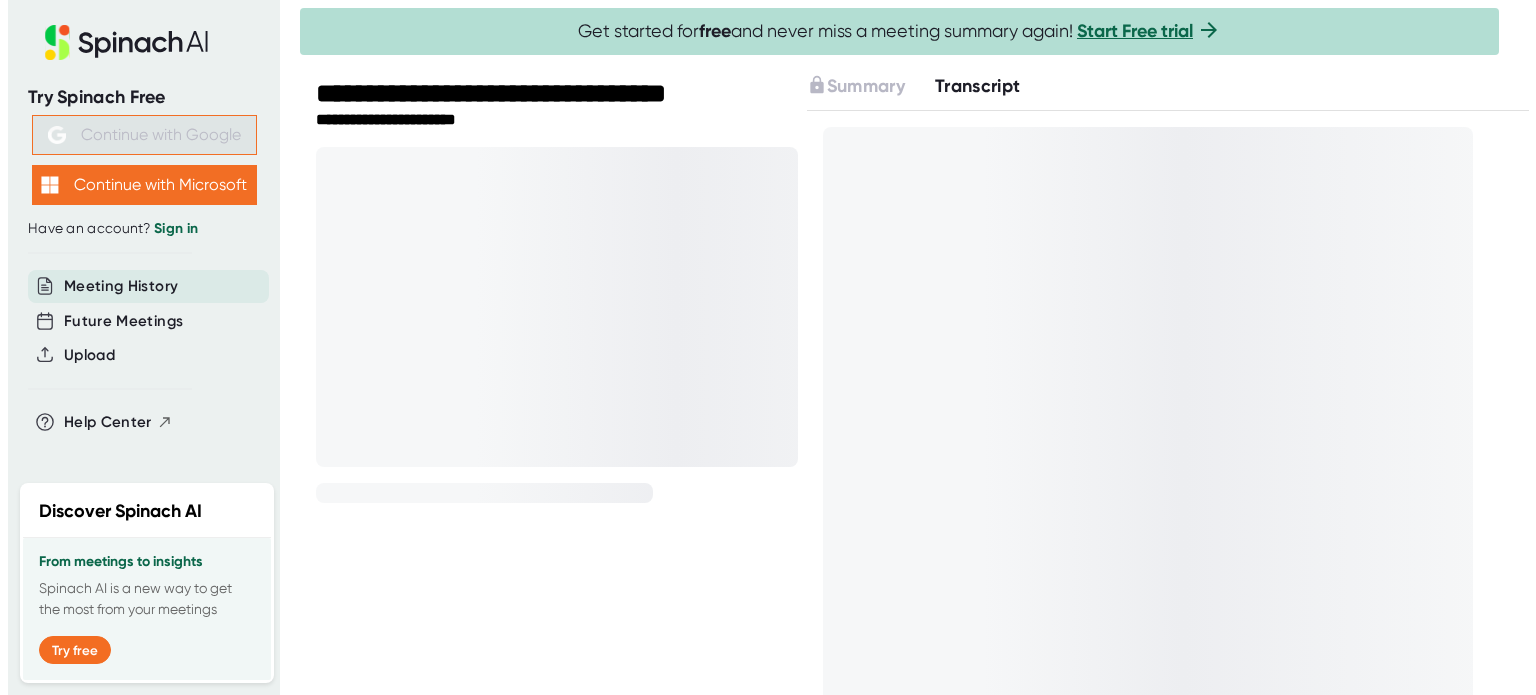 scroll, scrollTop: 0, scrollLeft: 0, axis: both 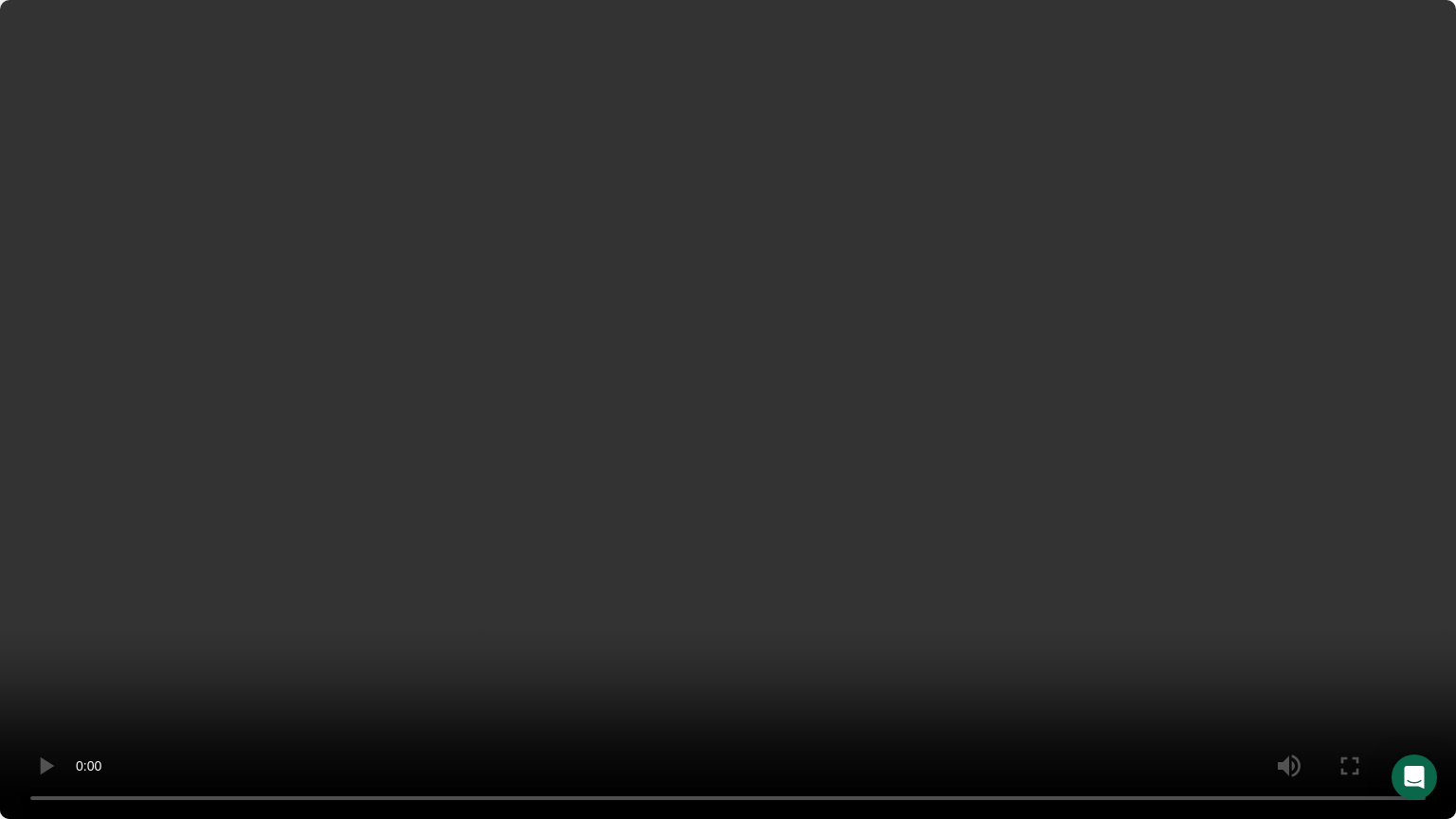 click at bounding box center [728, 410] 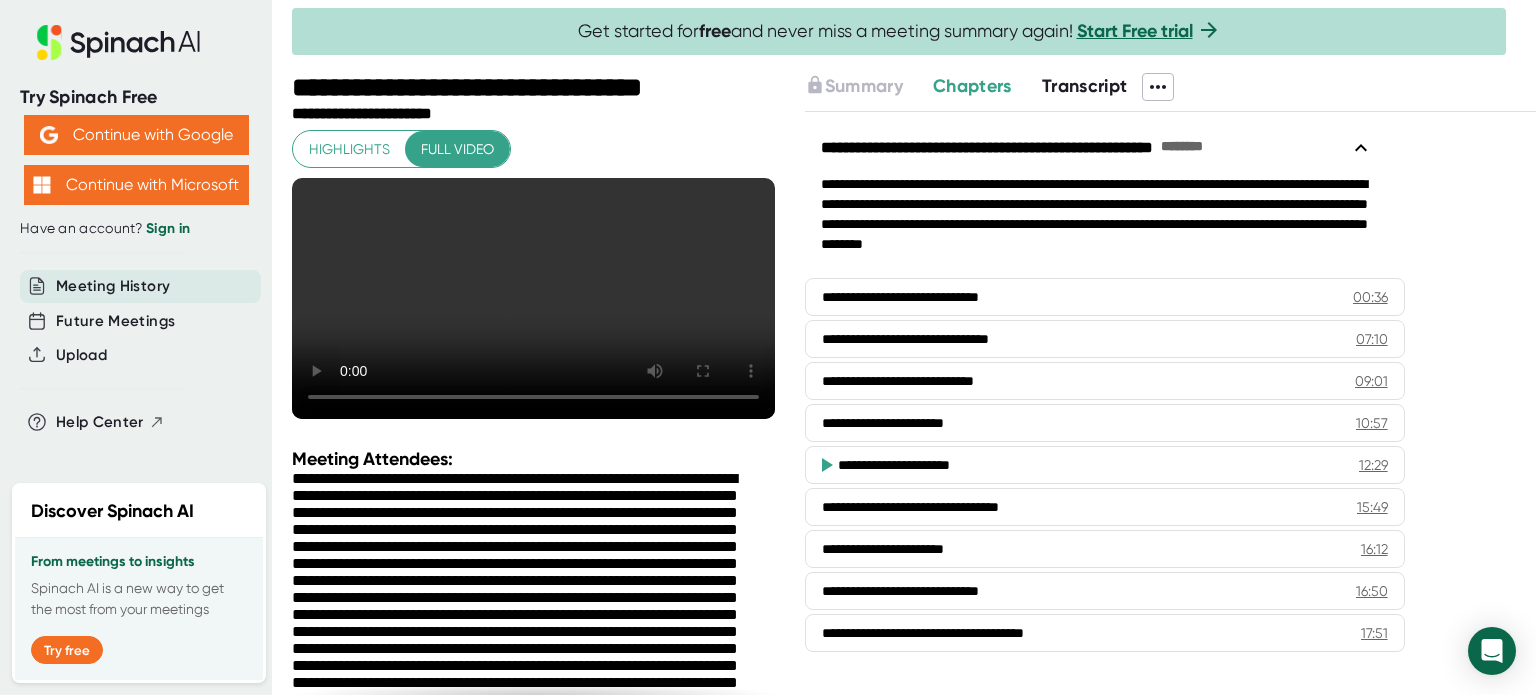 click on "**********" at bounding box center [1170, 403] 